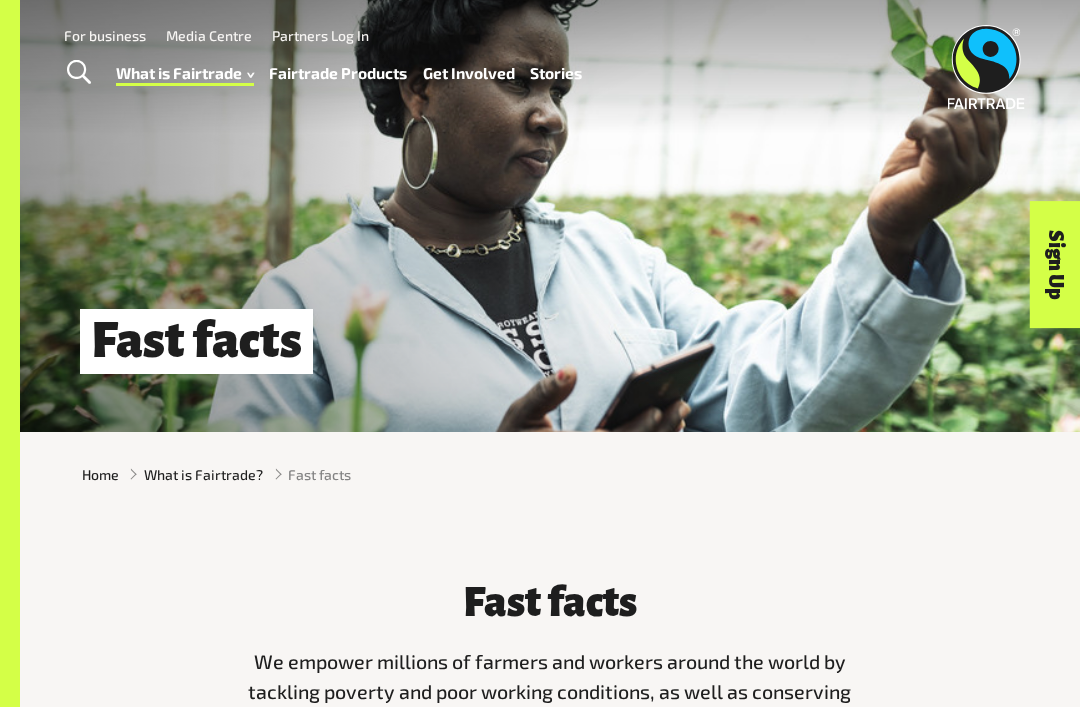 scroll, scrollTop: 0, scrollLeft: 0, axis: both 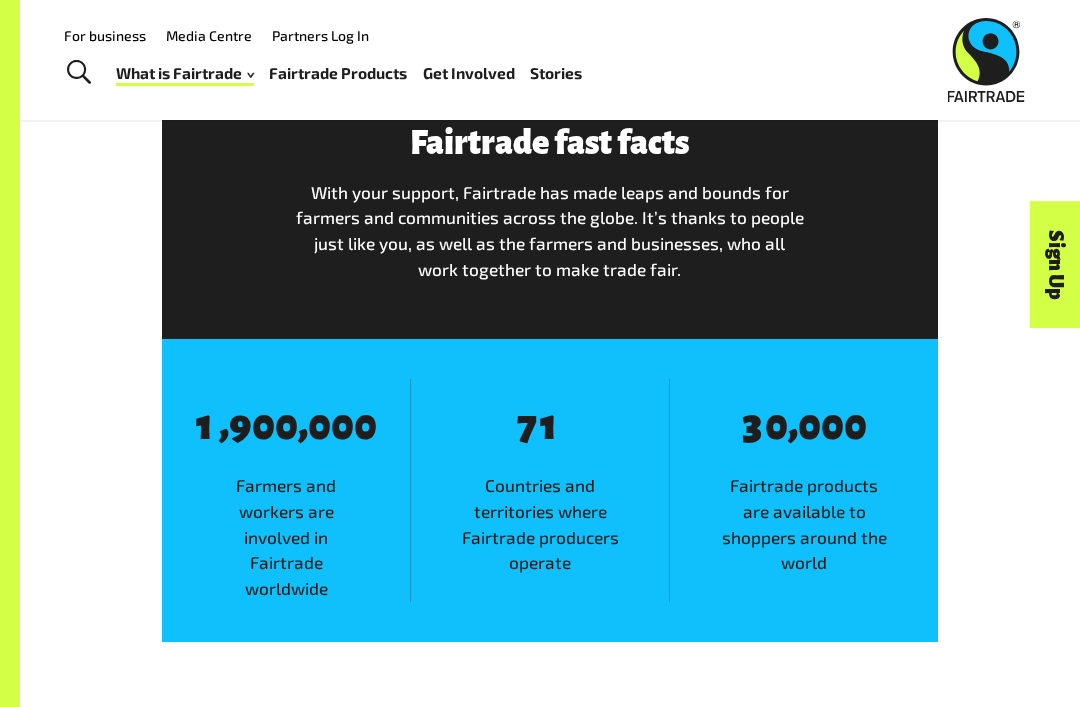 click at bounding box center (985, 60) 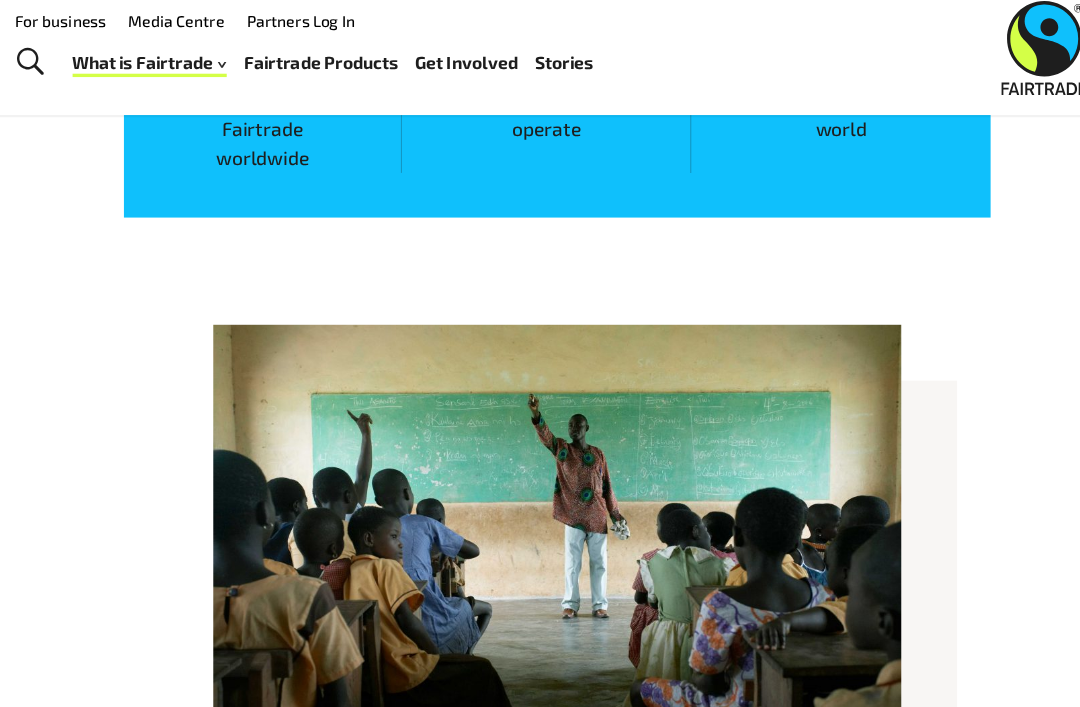 scroll, scrollTop: 1298, scrollLeft: 0, axis: vertical 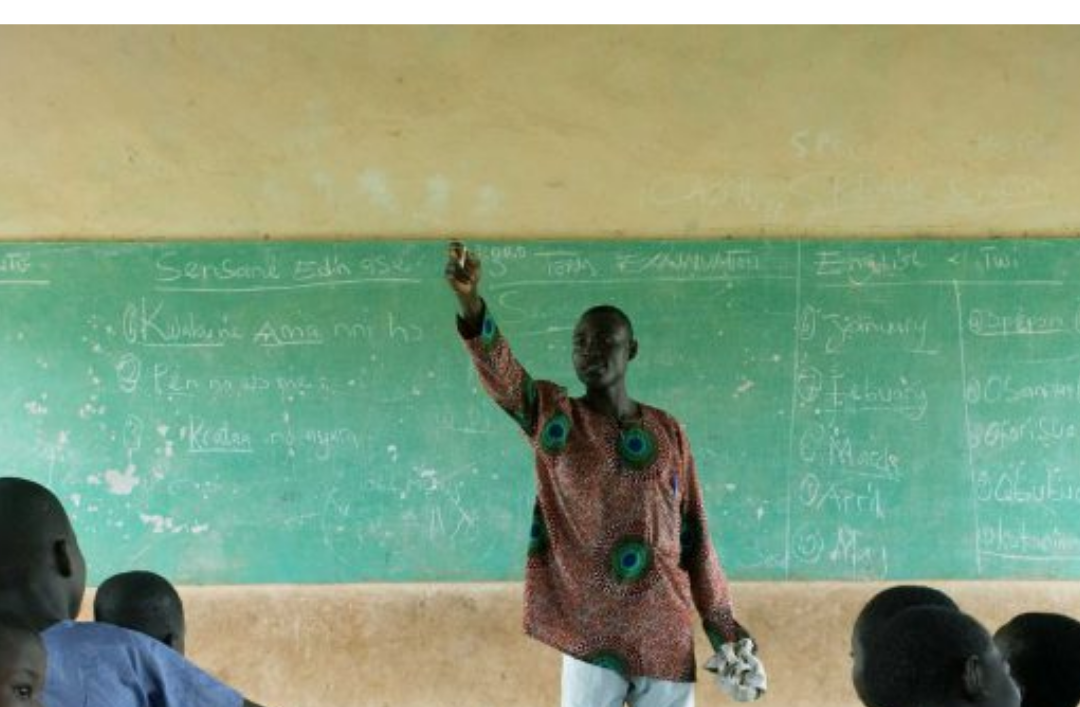 click at bounding box center (550, 514) 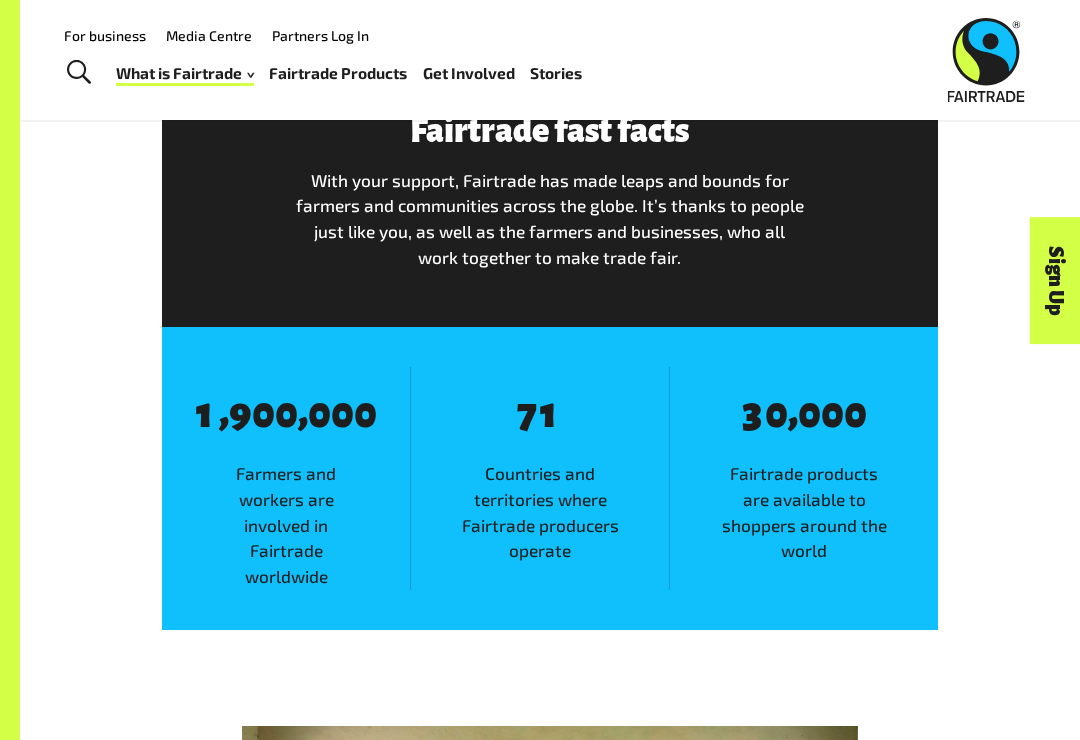 scroll, scrollTop: 868, scrollLeft: 0, axis: vertical 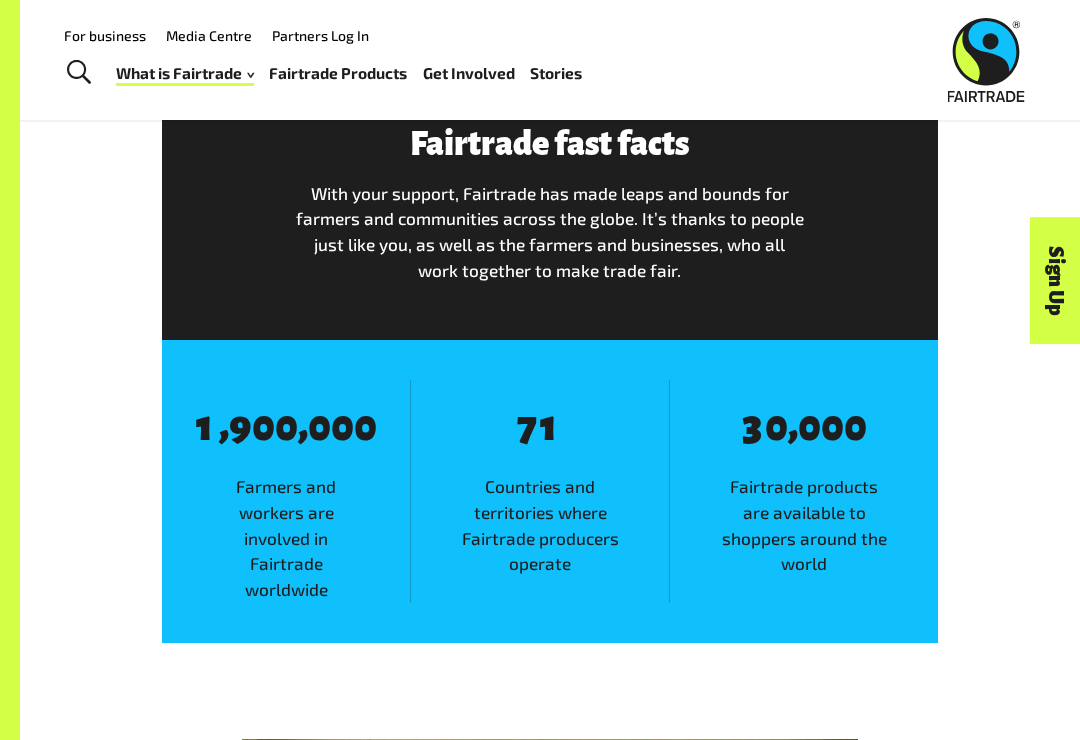 click on "Fairtrade Products" at bounding box center (338, 73) 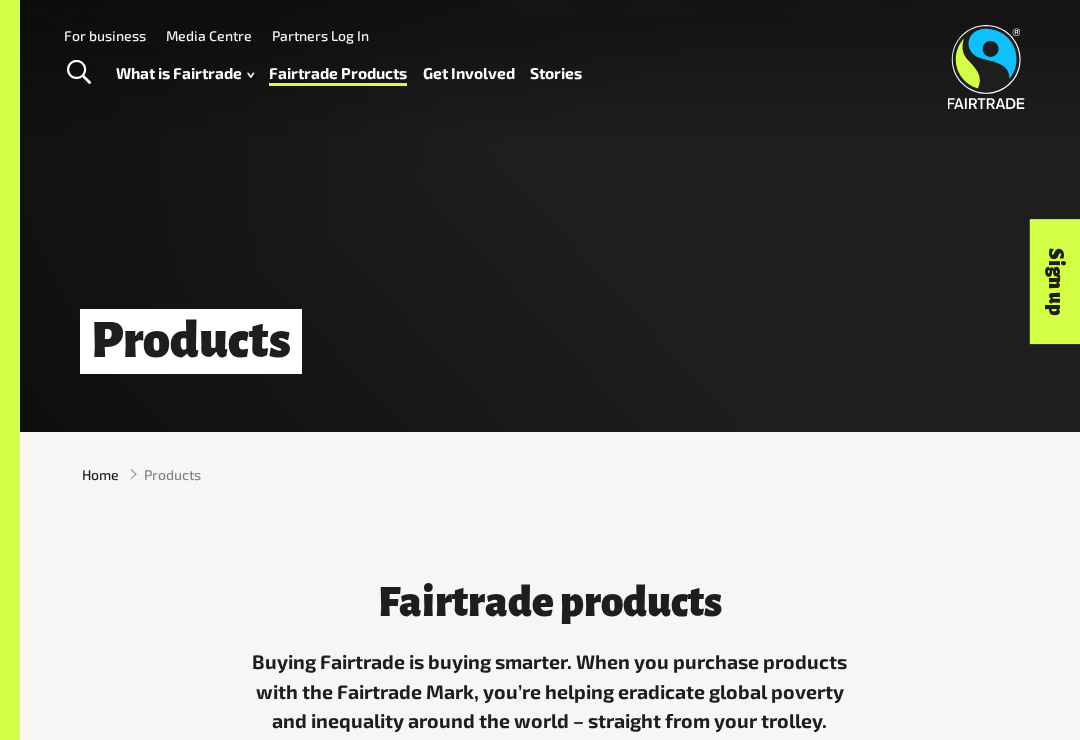 scroll, scrollTop: 0, scrollLeft: 0, axis: both 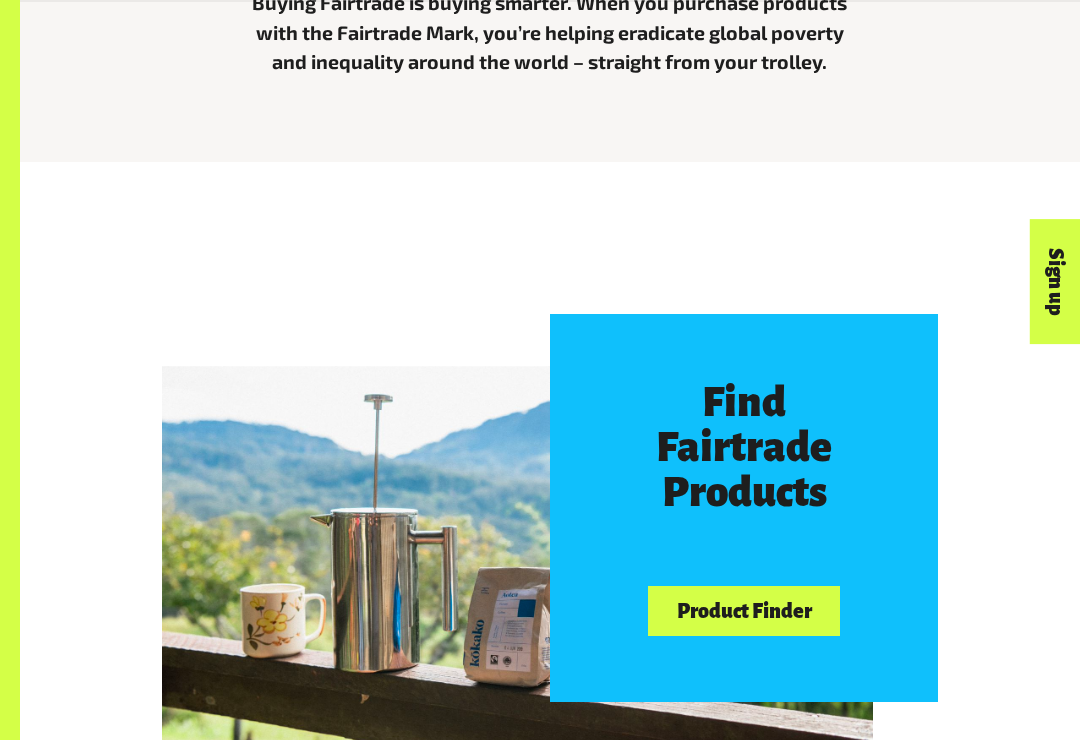 click on "Product Finder" at bounding box center (744, 611) 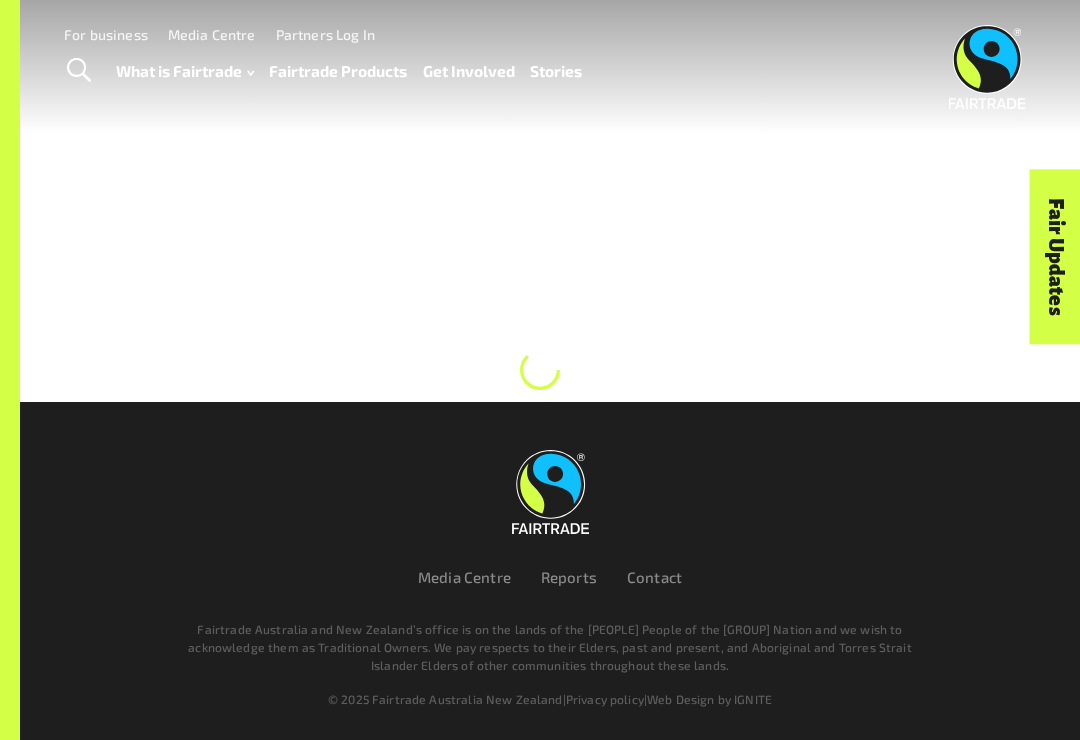scroll, scrollTop: 0, scrollLeft: 0, axis: both 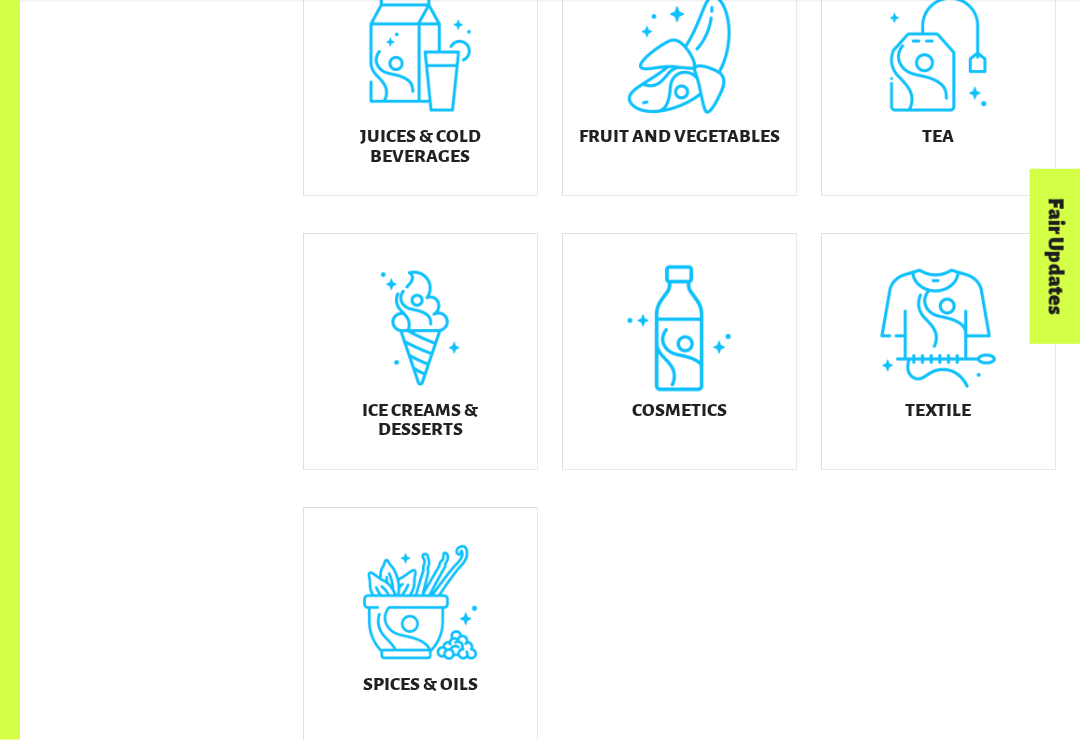 click on "Fair Updates" at bounding box center [1055, 257] 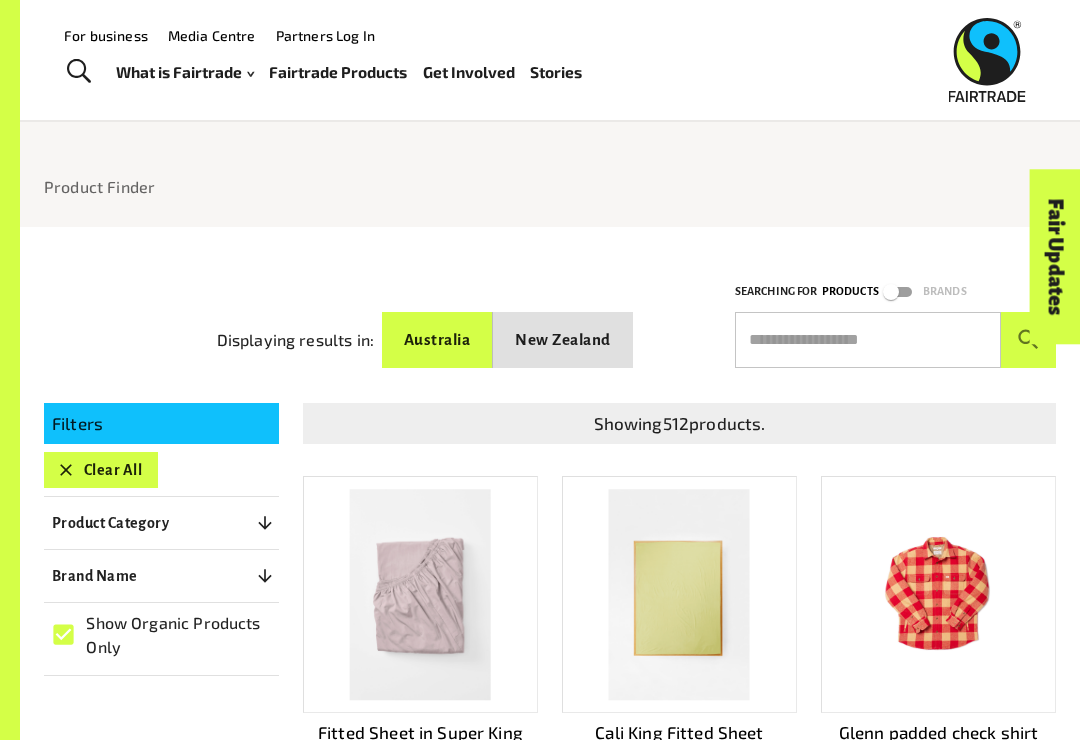 scroll, scrollTop: 0, scrollLeft: 0, axis: both 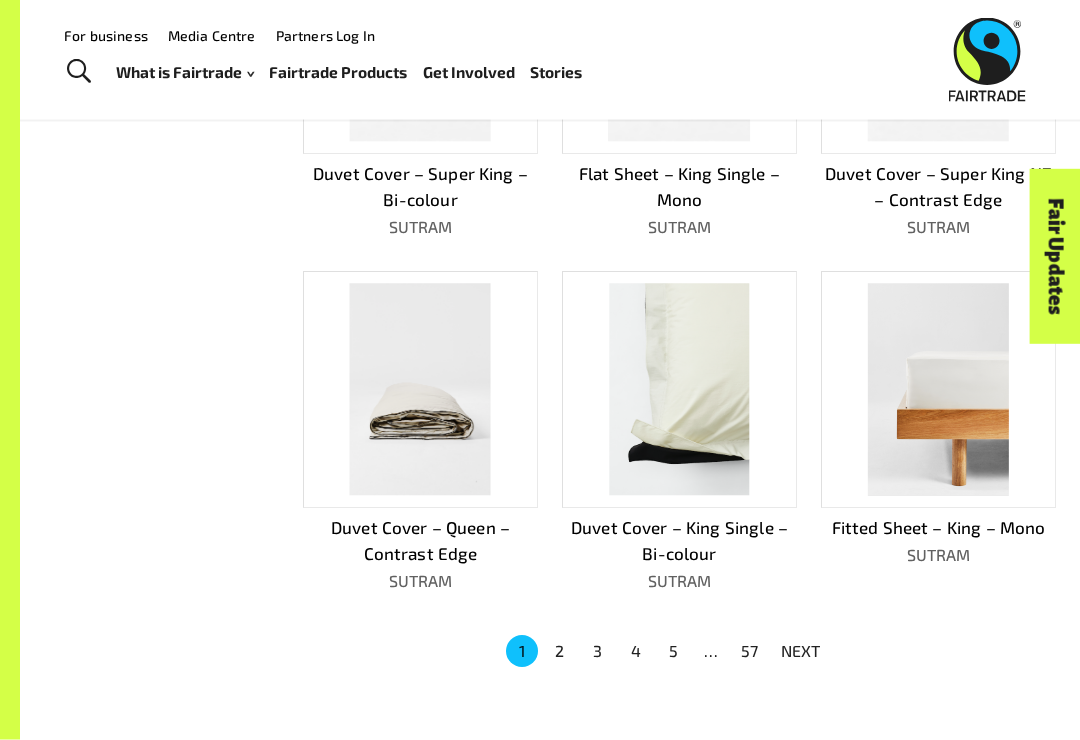 click on "57" at bounding box center (750, 652) 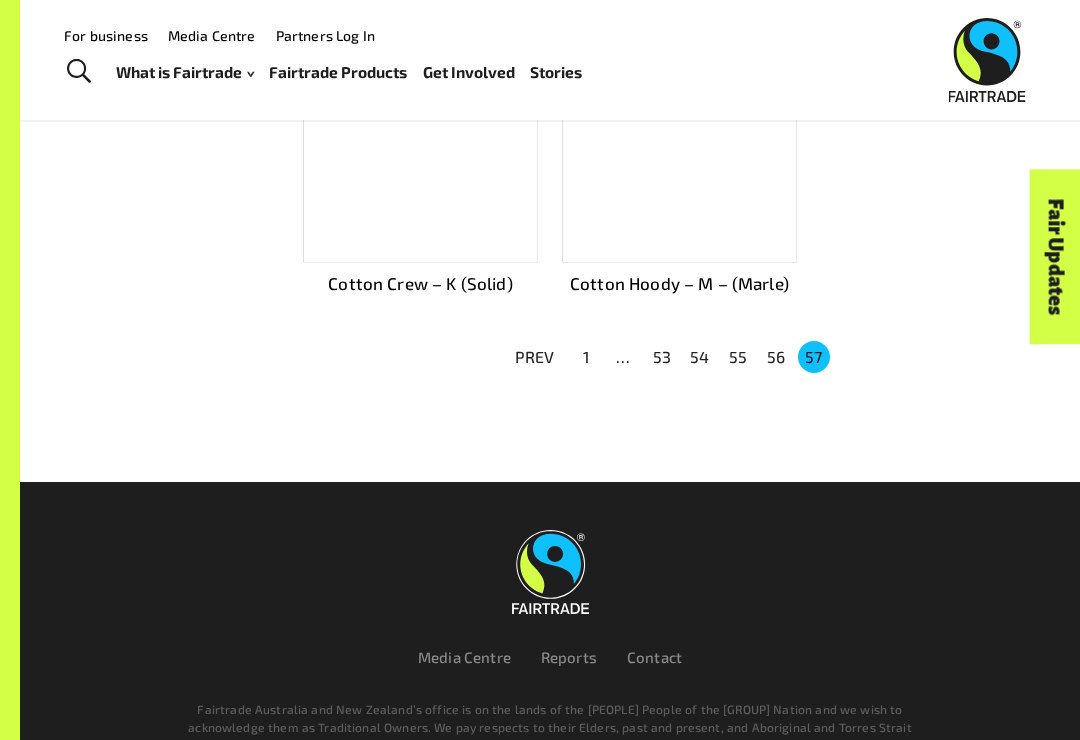 scroll, scrollTop: 1138, scrollLeft: 0, axis: vertical 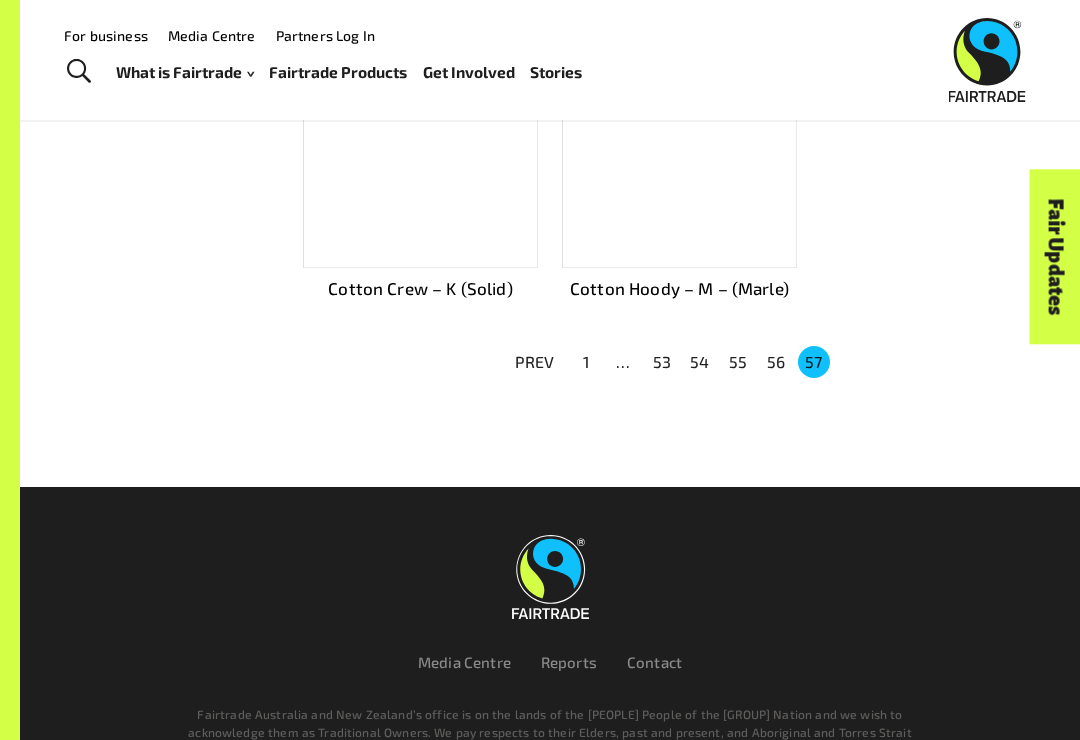 click on "1" at bounding box center [586, 362] 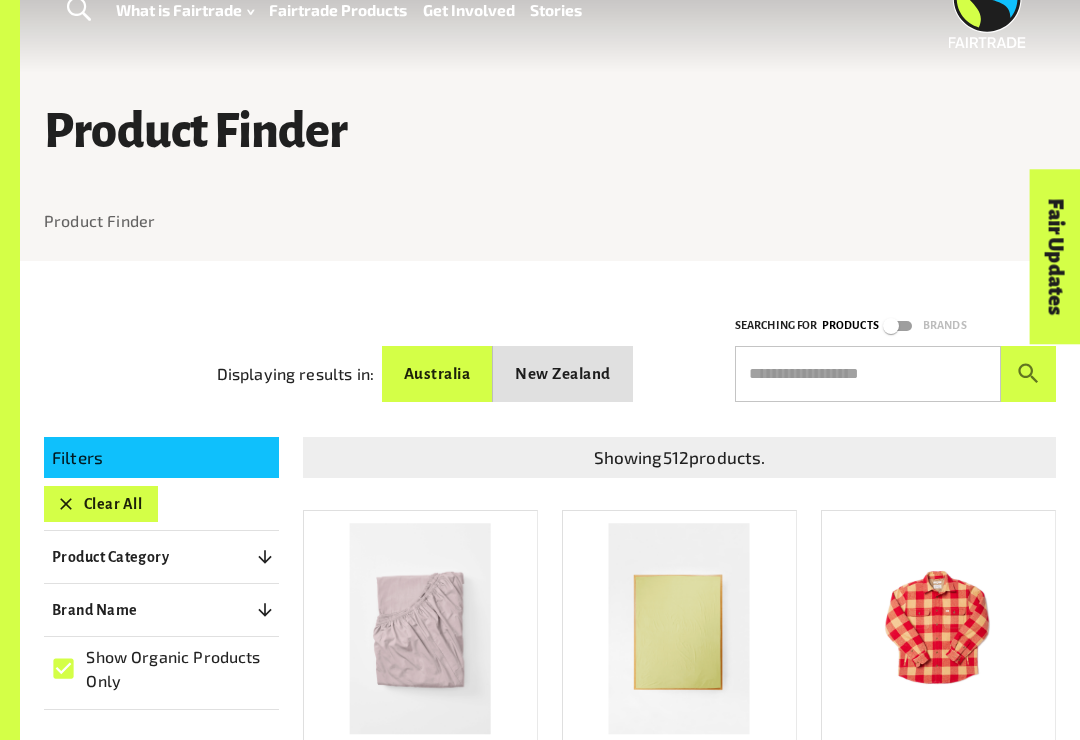 scroll, scrollTop: 121, scrollLeft: 0, axis: vertical 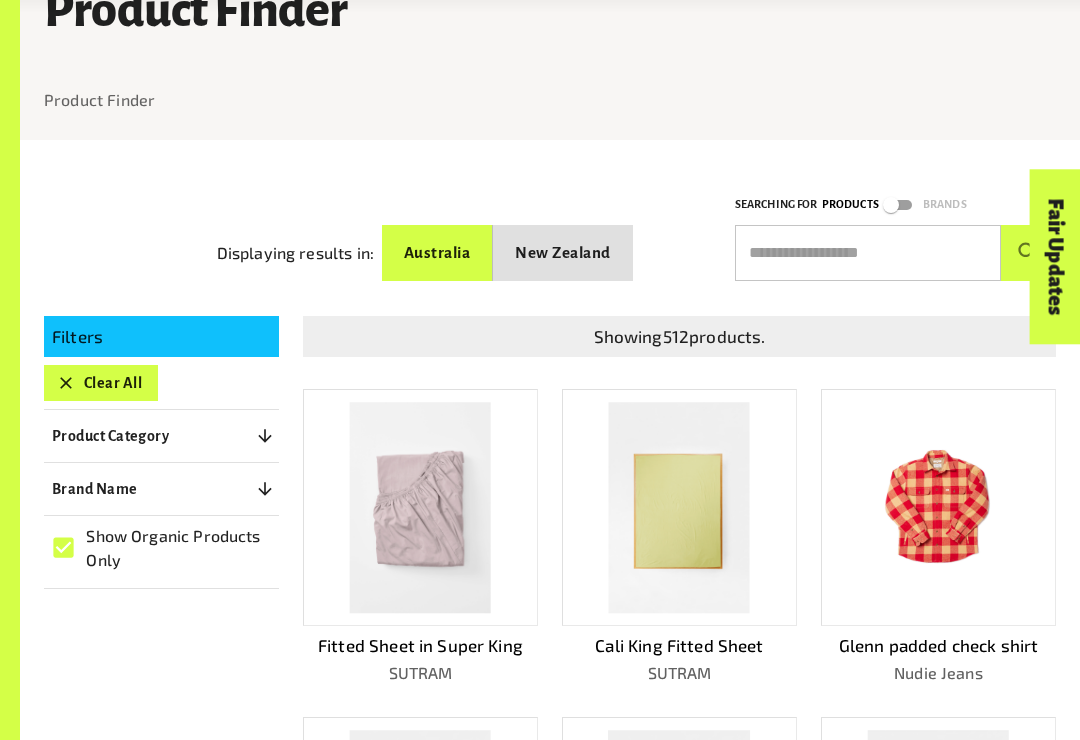 click on "Clear All" at bounding box center (101, 383) 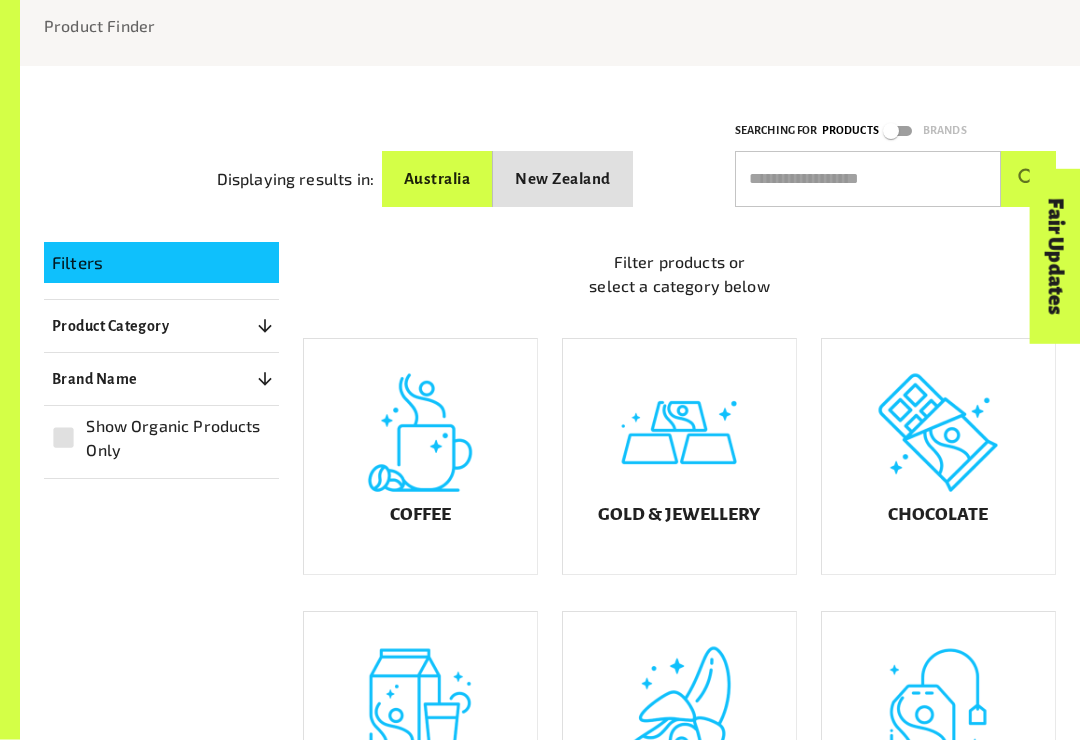 scroll, scrollTop: 261, scrollLeft: 0, axis: vertical 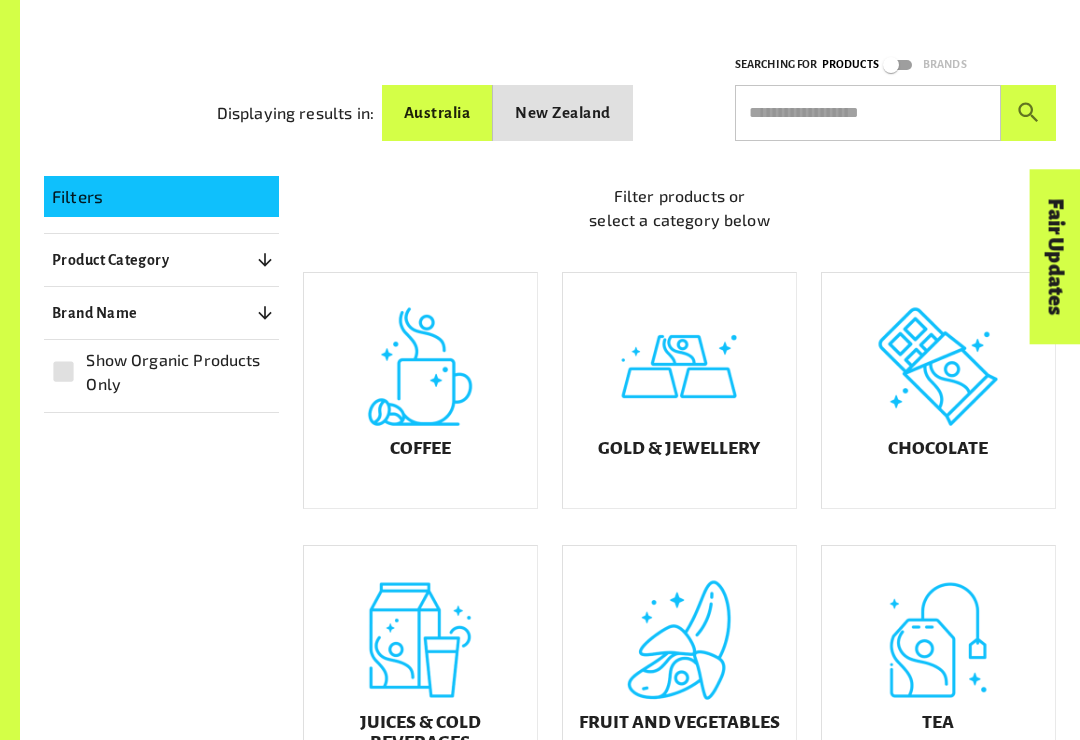 click on "Gold & Jewellery" at bounding box center [679, 390] 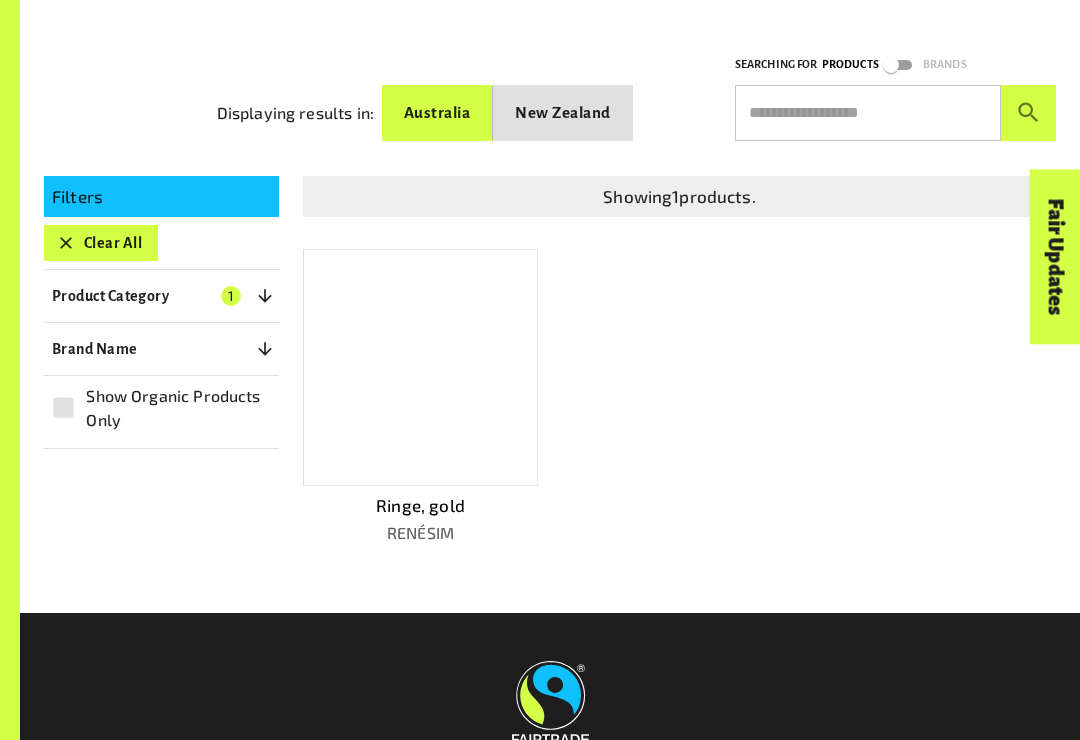 click at bounding box center [420, 367] 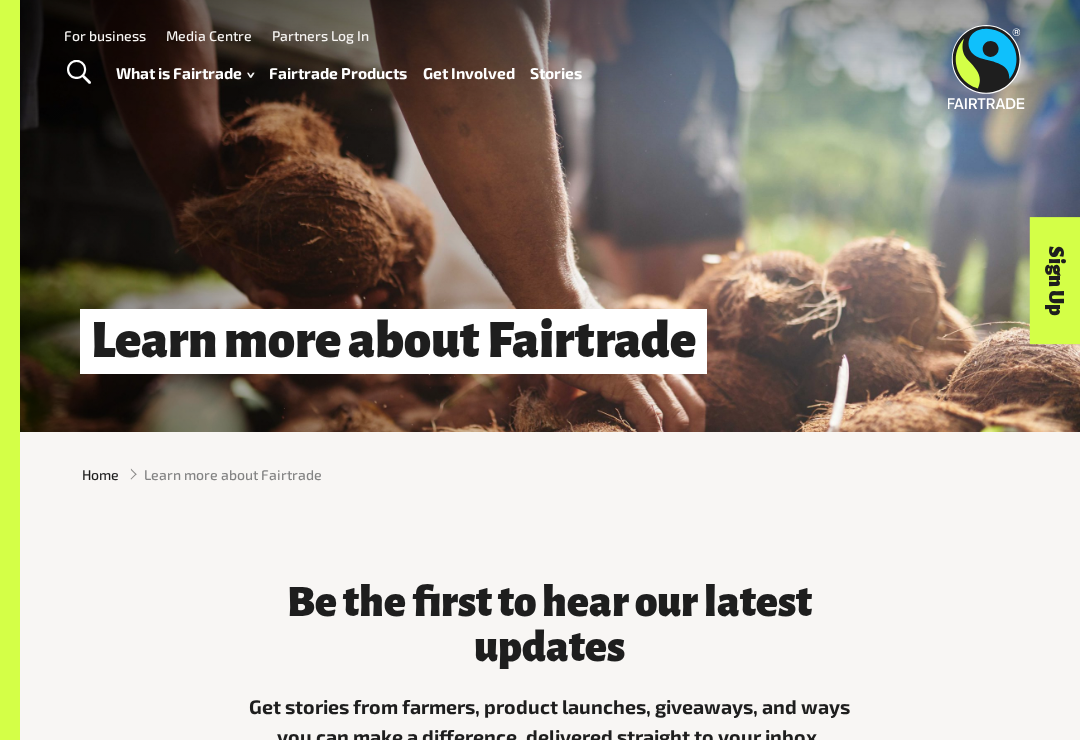 scroll, scrollTop: 0, scrollLeft: 0, axis: both 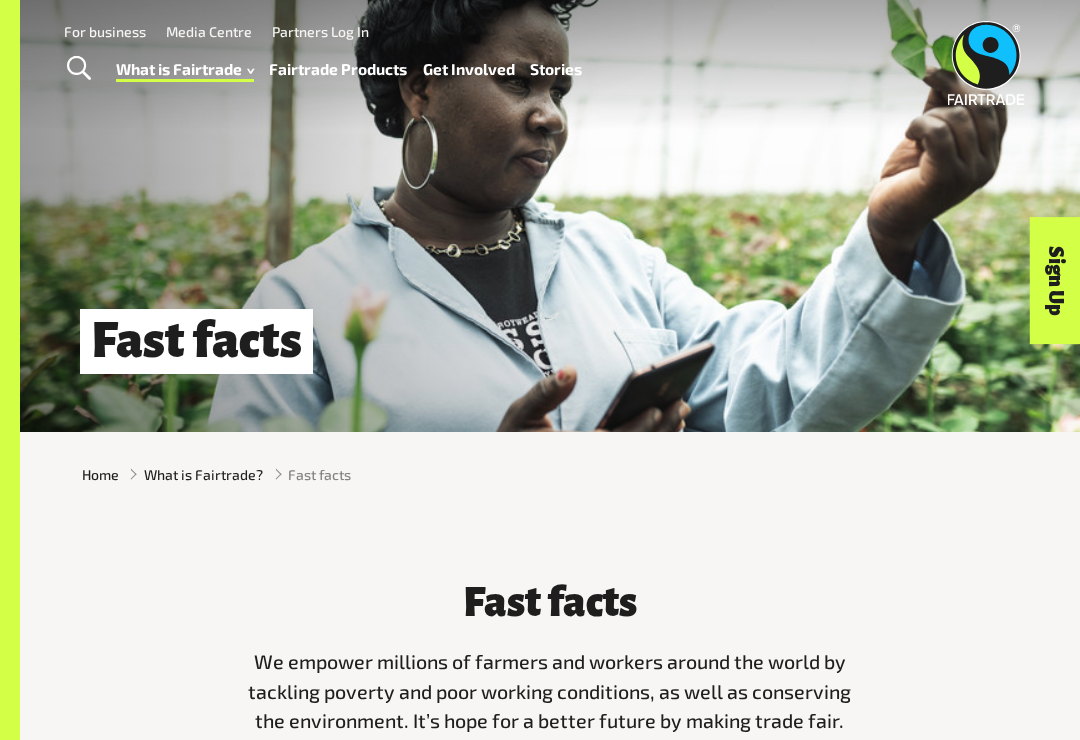 click on "Fairtrade Products" at bounding box center [338, 69] 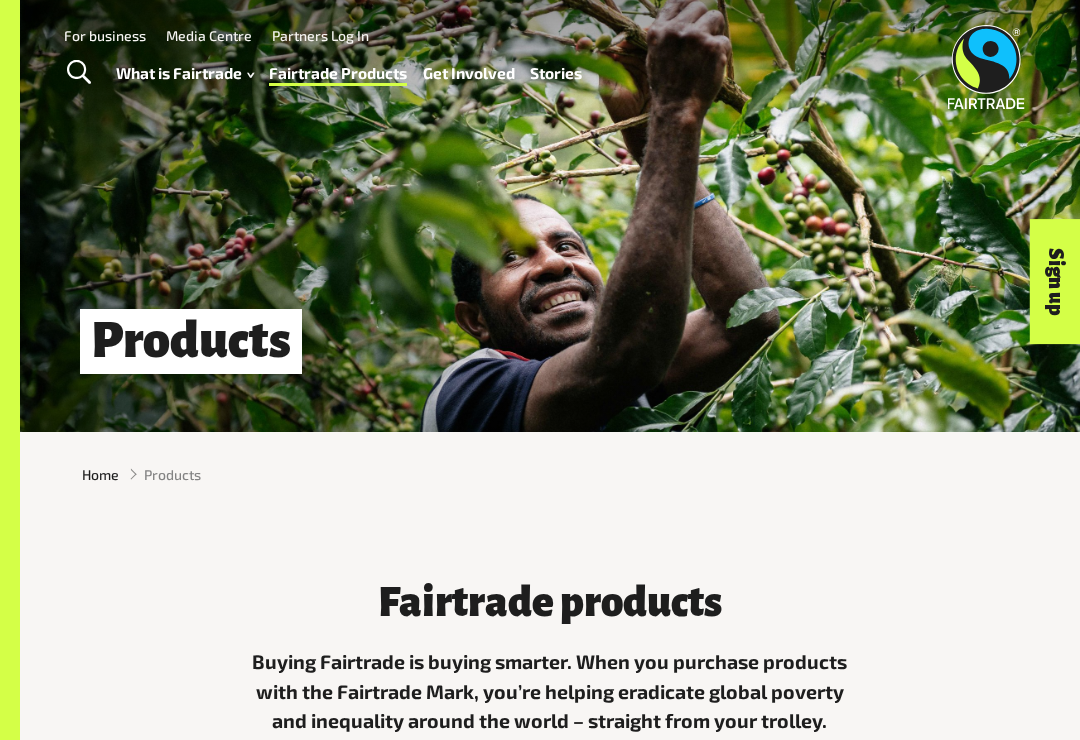 scroll, scrollTop: 0, scrollLeft: 0, axis: both 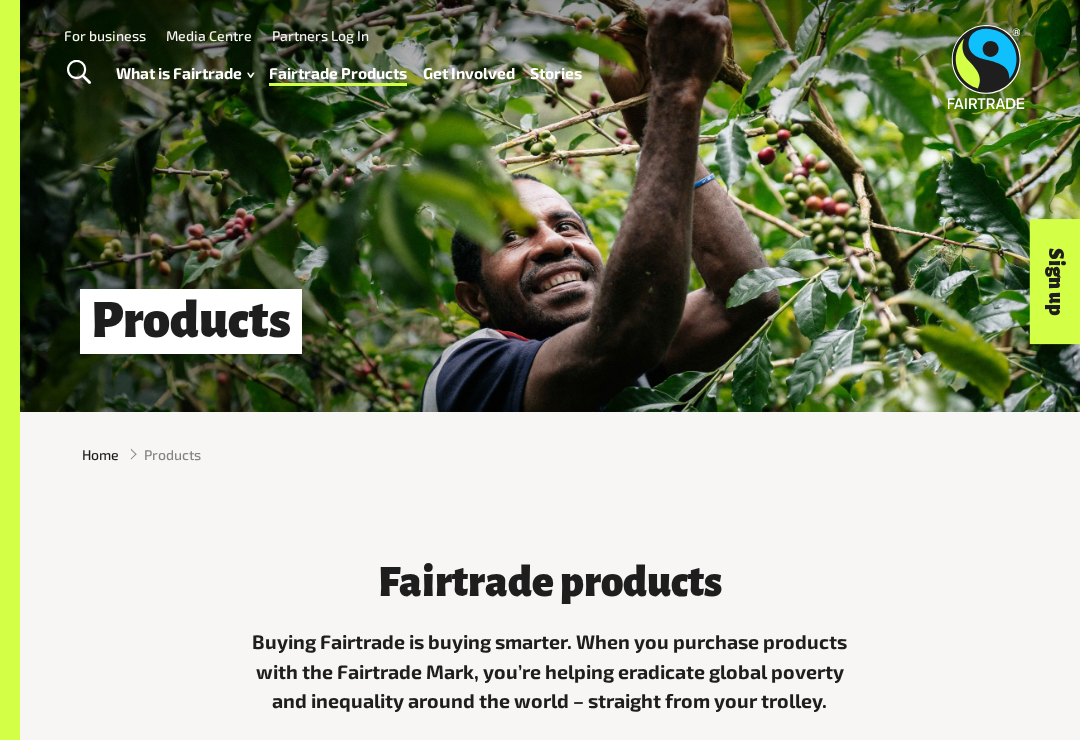 click on "Menu
For business
Media Centre
Partners Log In
What is Fairtrade
How Fairtrade works
Where Fairtrade works
Fast facts
Who we are
Reports
Fairtrade Products
Get Involved
Fairtrade Fortnight 2025
Fairtrade Supporting Workplaces
2025 Fairtrade Supporting Workplaces
Stories" at bounding box center (540, 67) 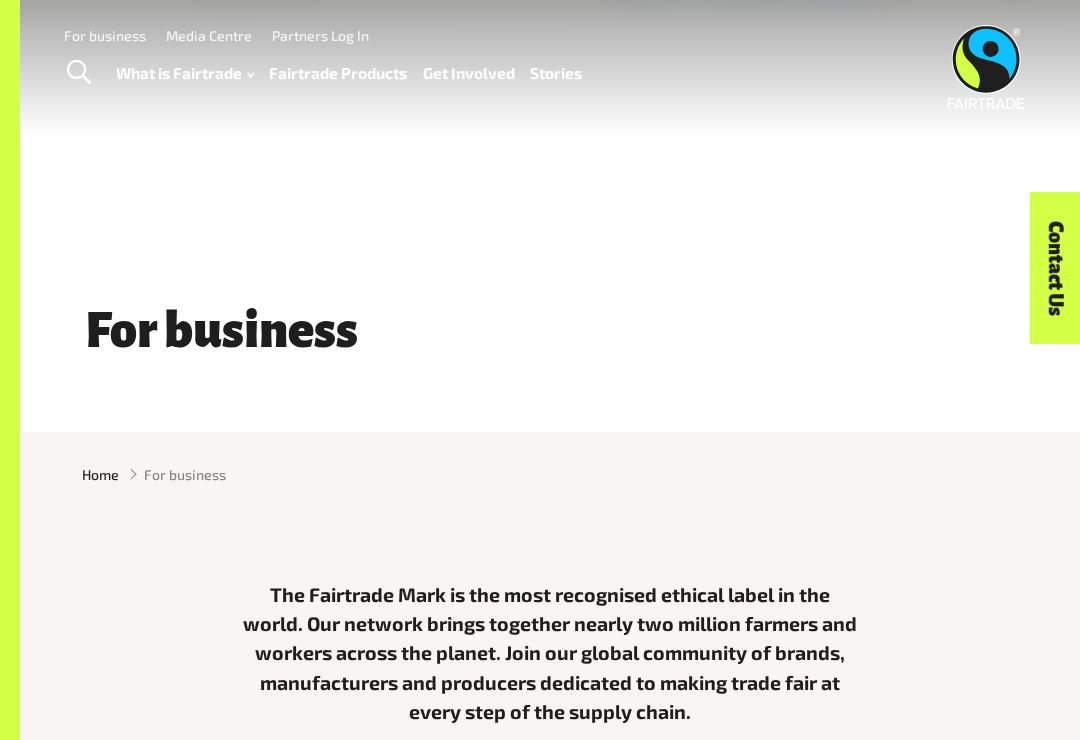 scroll, scrollTop: 0, scrollLeft: 0, axis: both 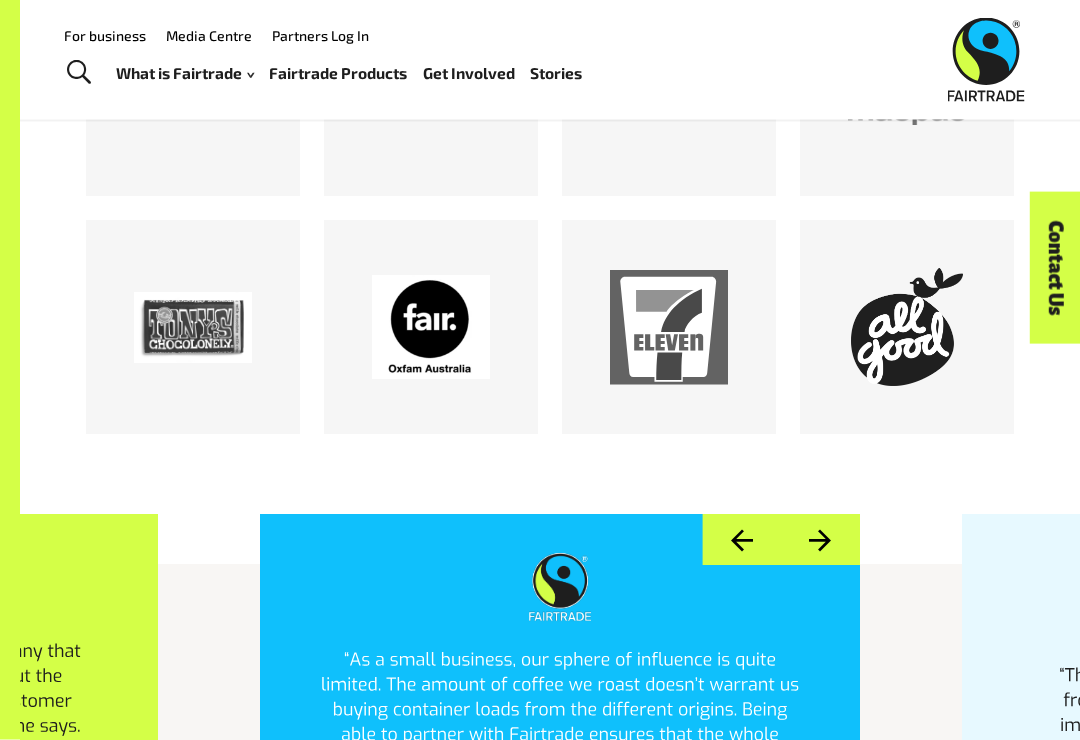 click on "Next" at bounding box center (820, 540) 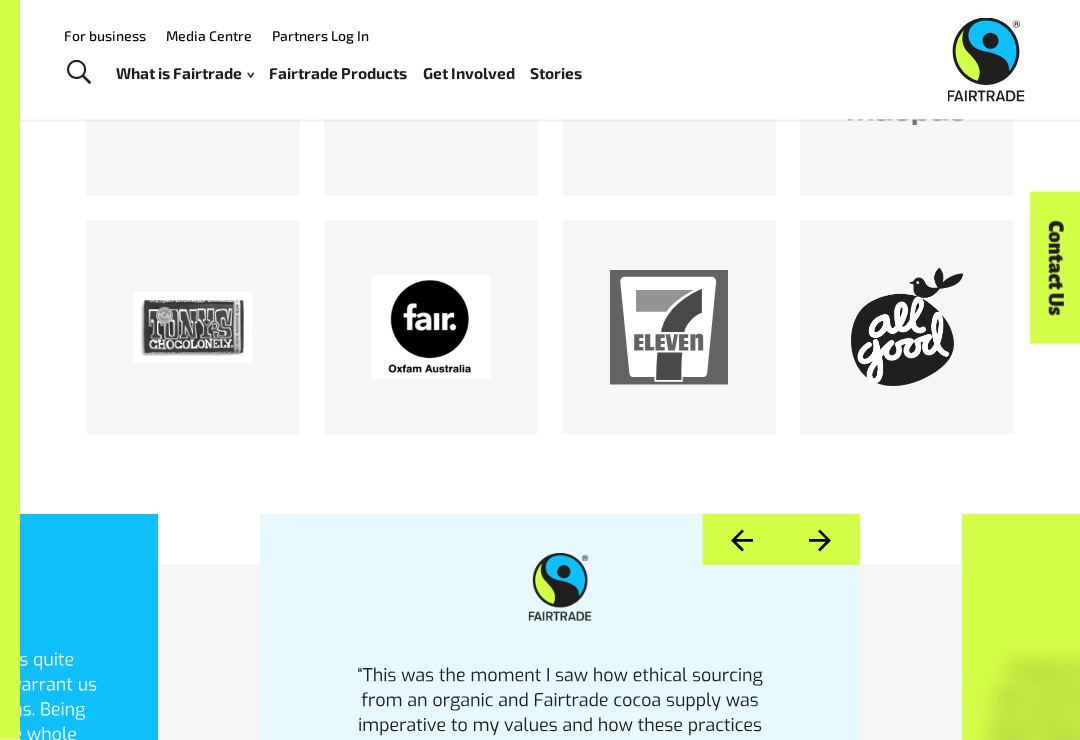 scroll, scrollTop: 3280, scrollLeft: 0, axis: vertical 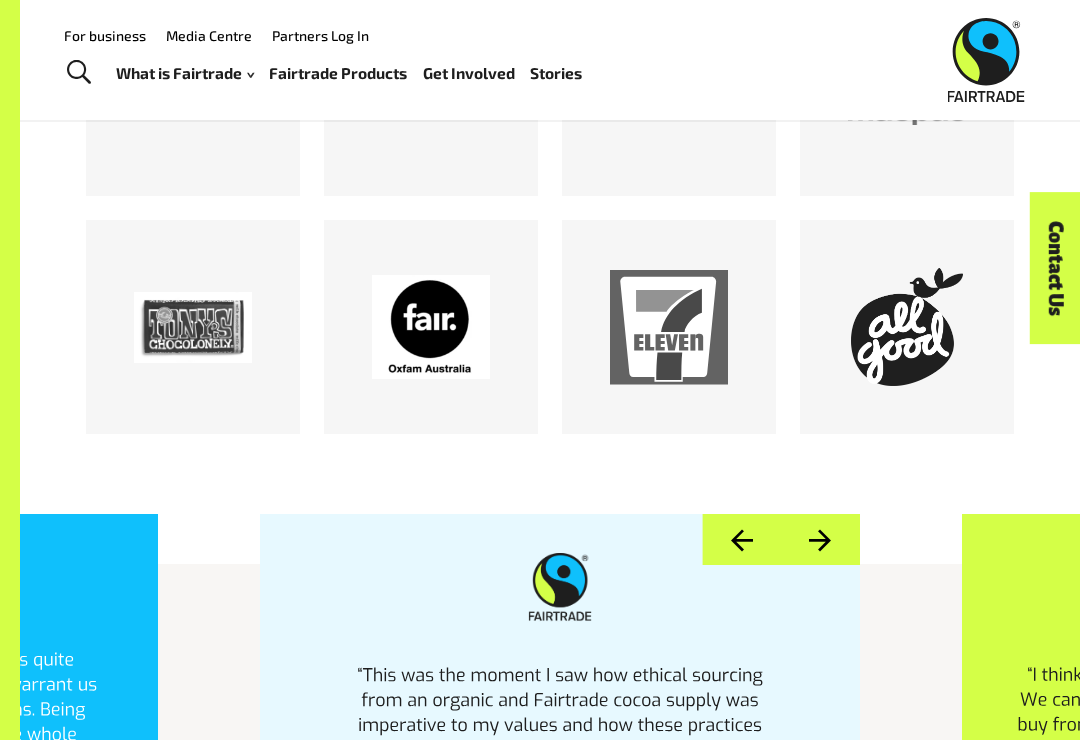 click on "Previous" at bounding box center [741, 539] 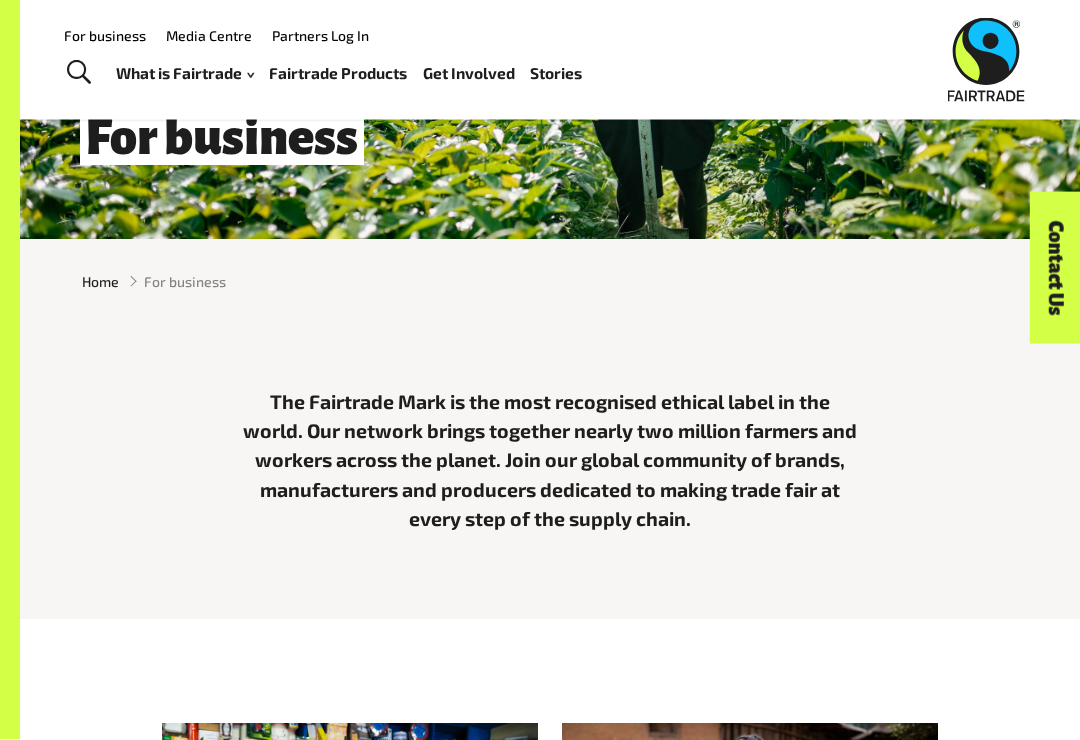 scroll, scrollTop: 0, scrollLeft: 0, axis: both 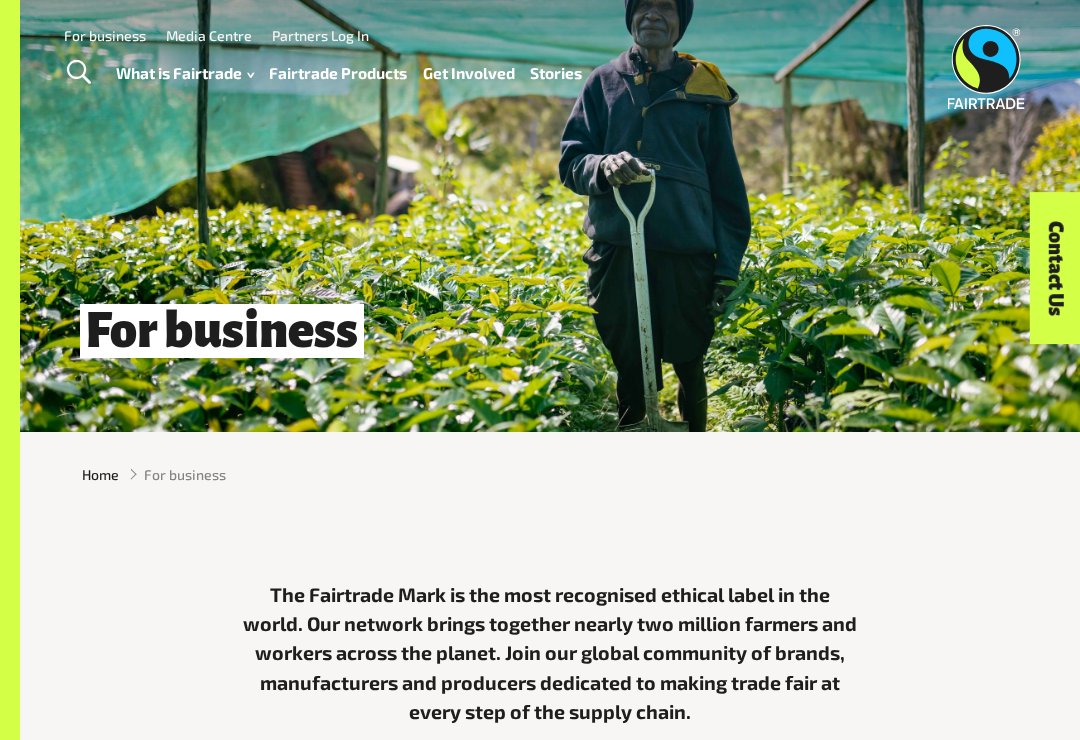click on "For business" at bounding box center (185, 474) 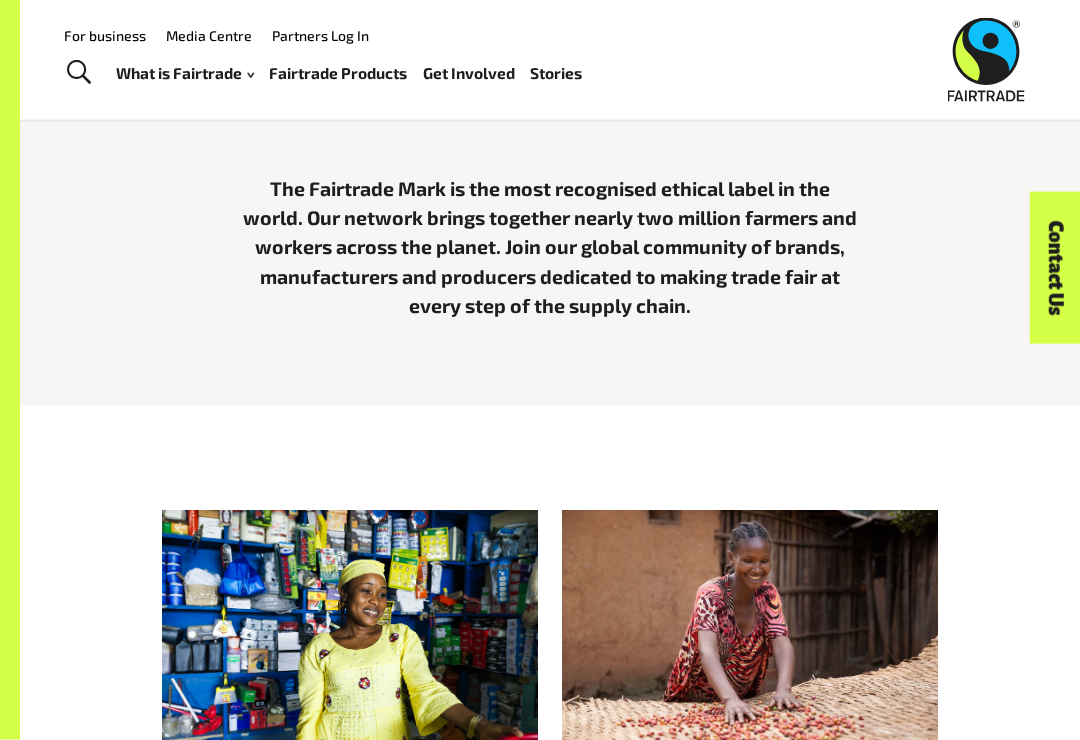 scroll, scrollTop: 0, scrollLeft: 0, axis: both 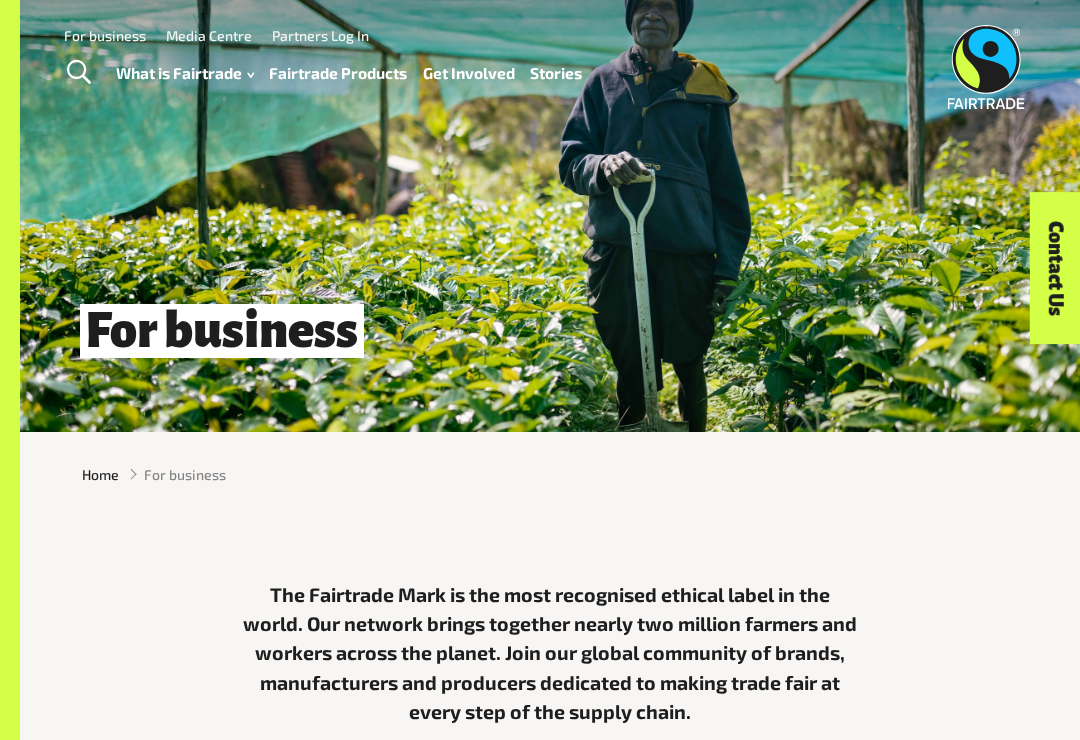 click on "Fairtrade Products" at bounding box center (338, 73) 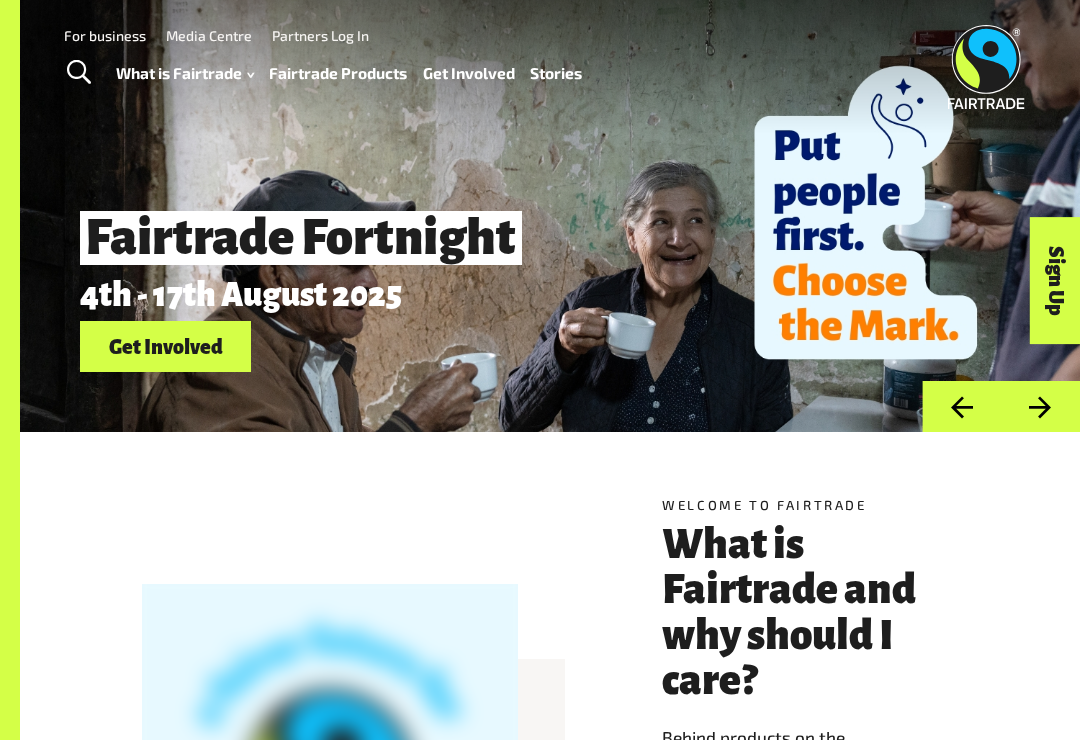 scroll, scrollTop: 0, scrollLeft: 0, axis: both 